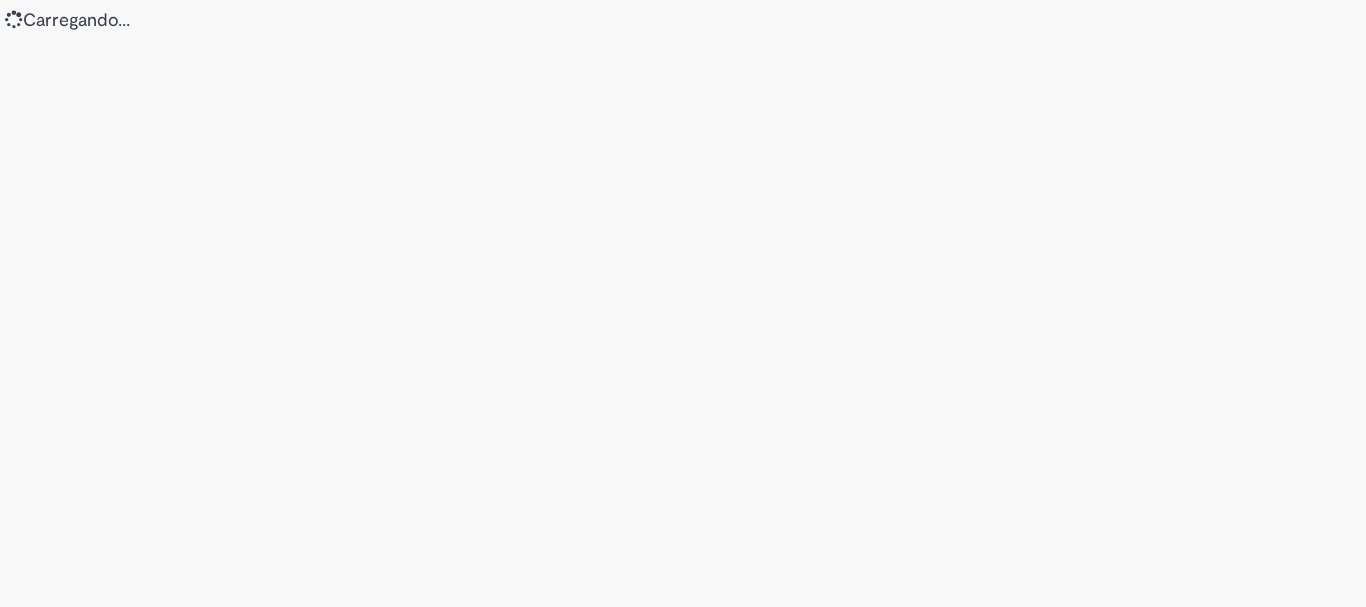 scroll, scrollTop: 0, scrollLeft: 0, axis: both 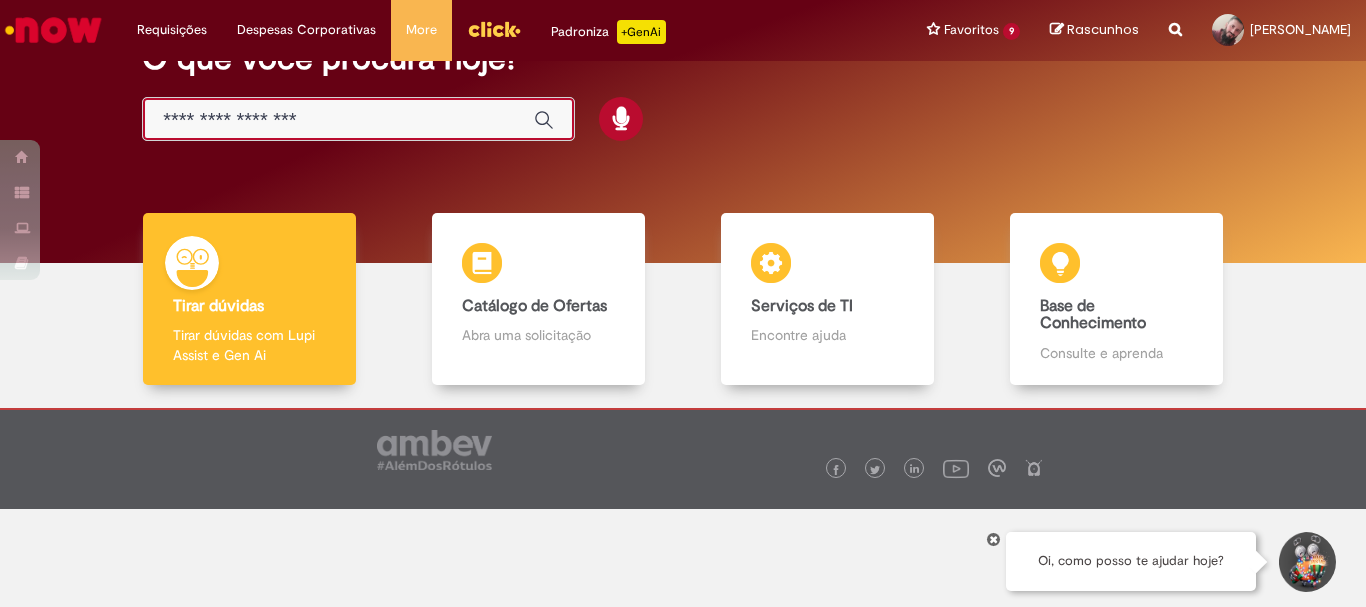 click at bounding box center (338, 120) 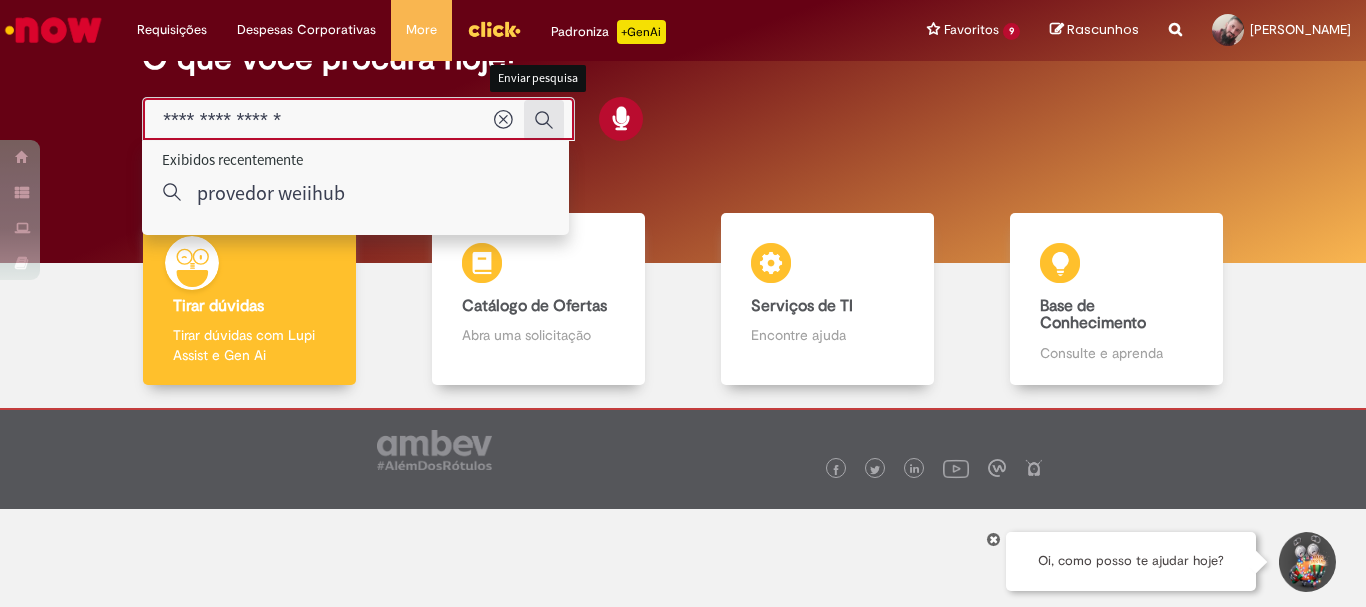 type on "**********" 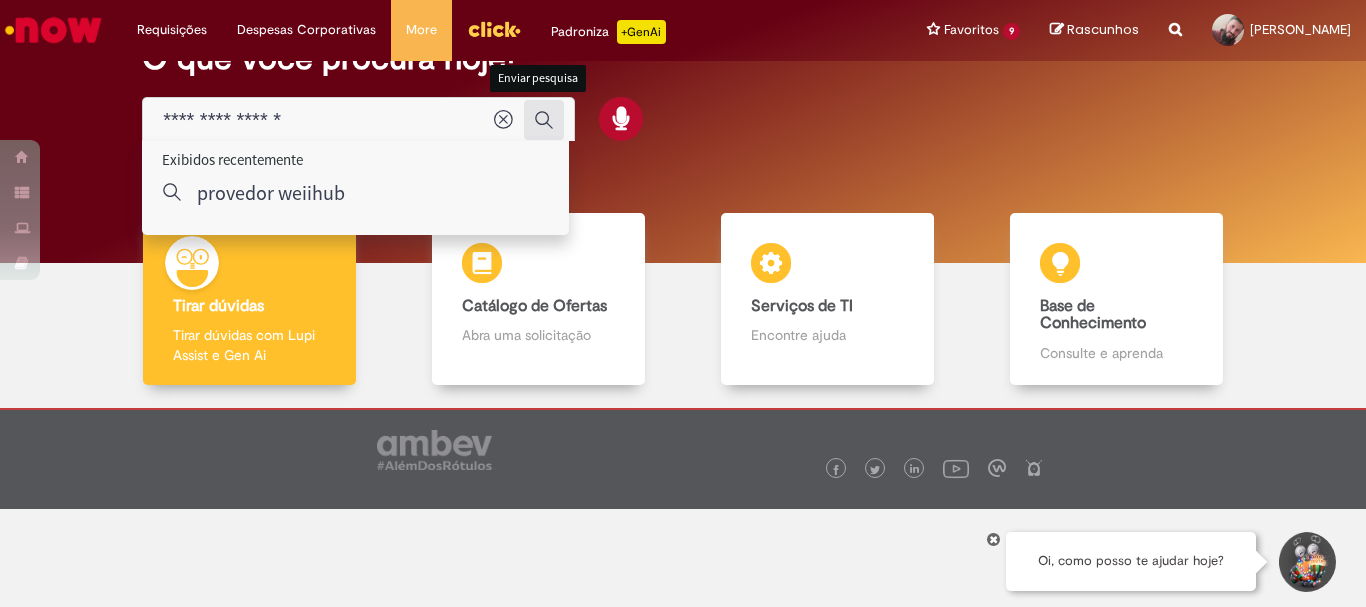 click 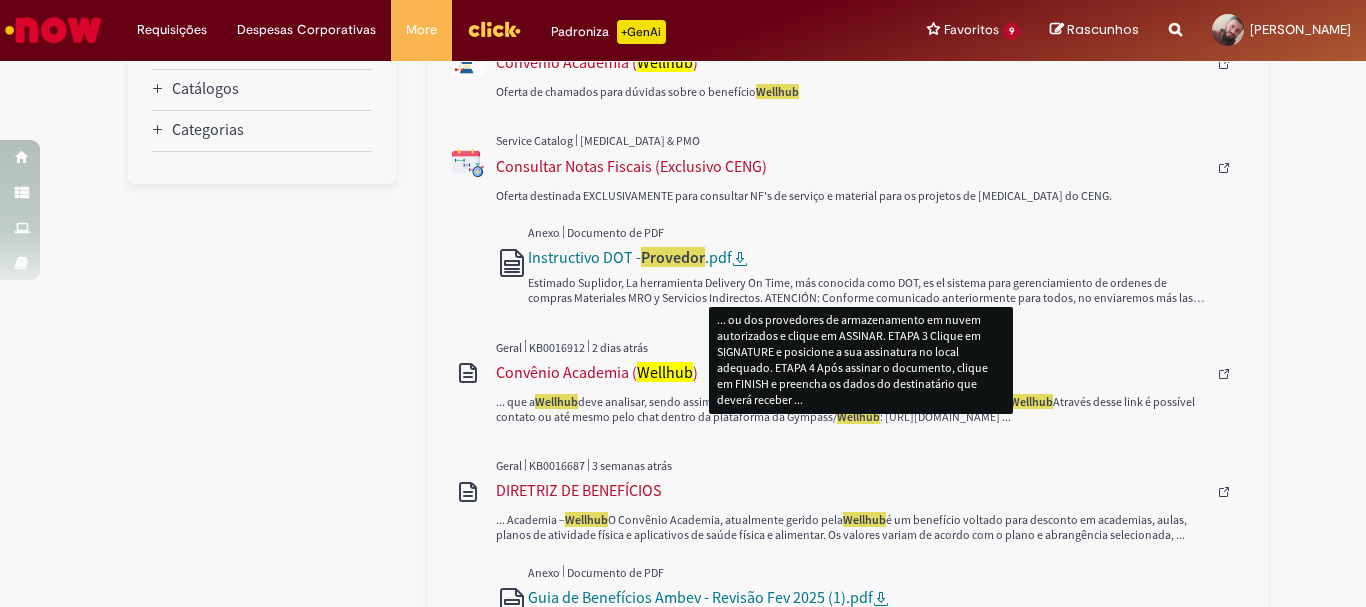 scroll, scrollTop: 200, scrollLeft: 0, axis: vertical 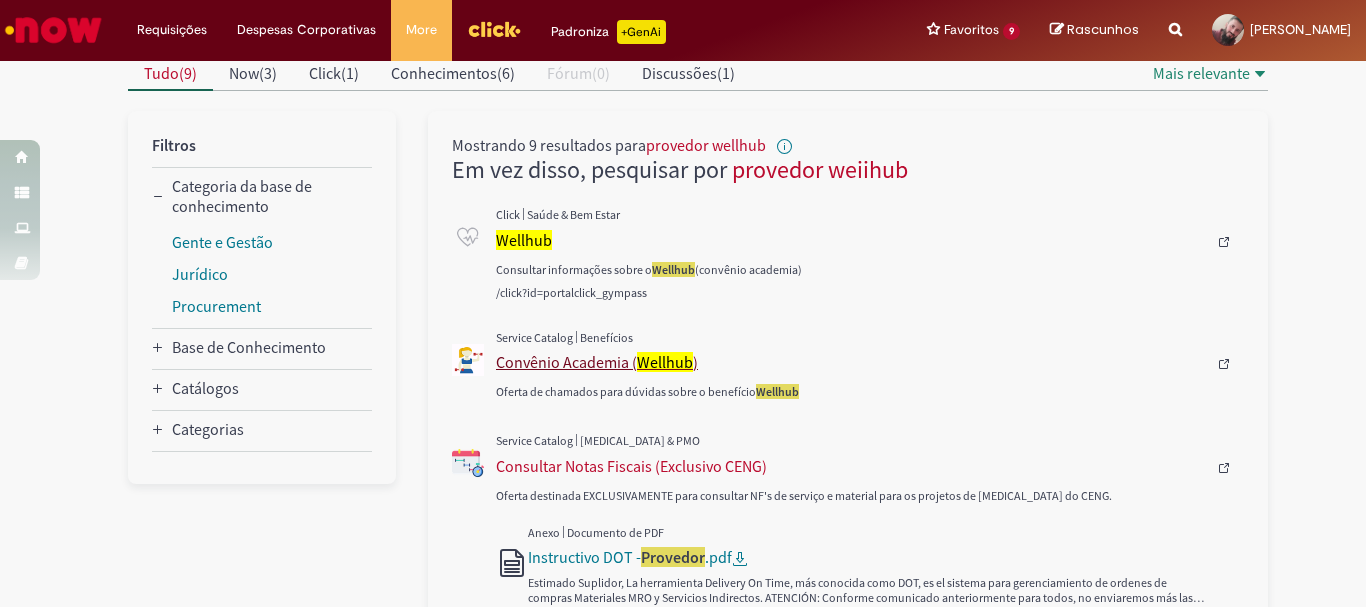 click on "Convênio Academia ( Wellhub )" at bounding box center (851, 362) 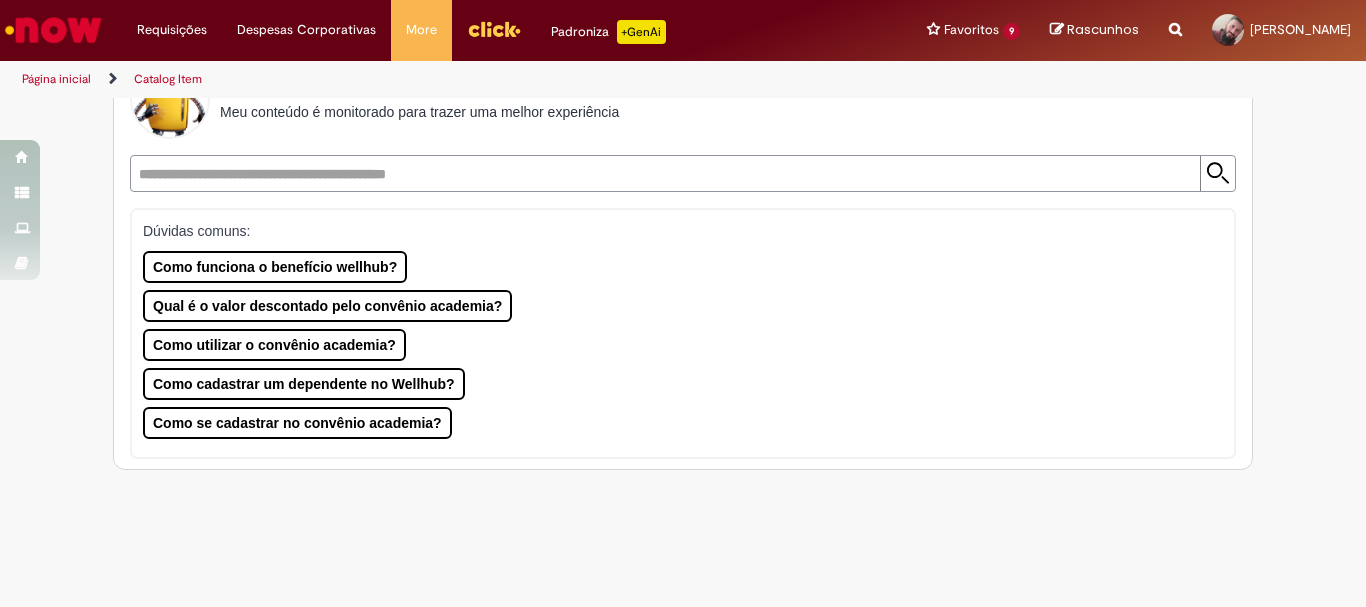 scroll, scrollTop: 0, scrollLeft: 0, axis: both 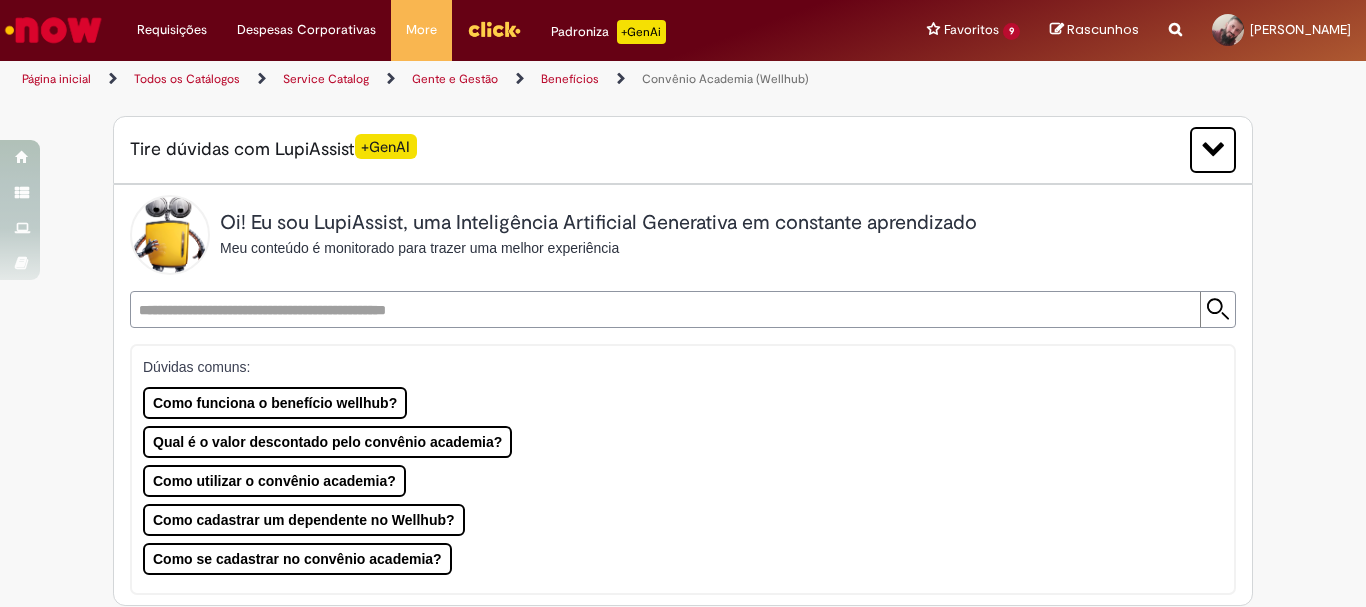 type on "********" 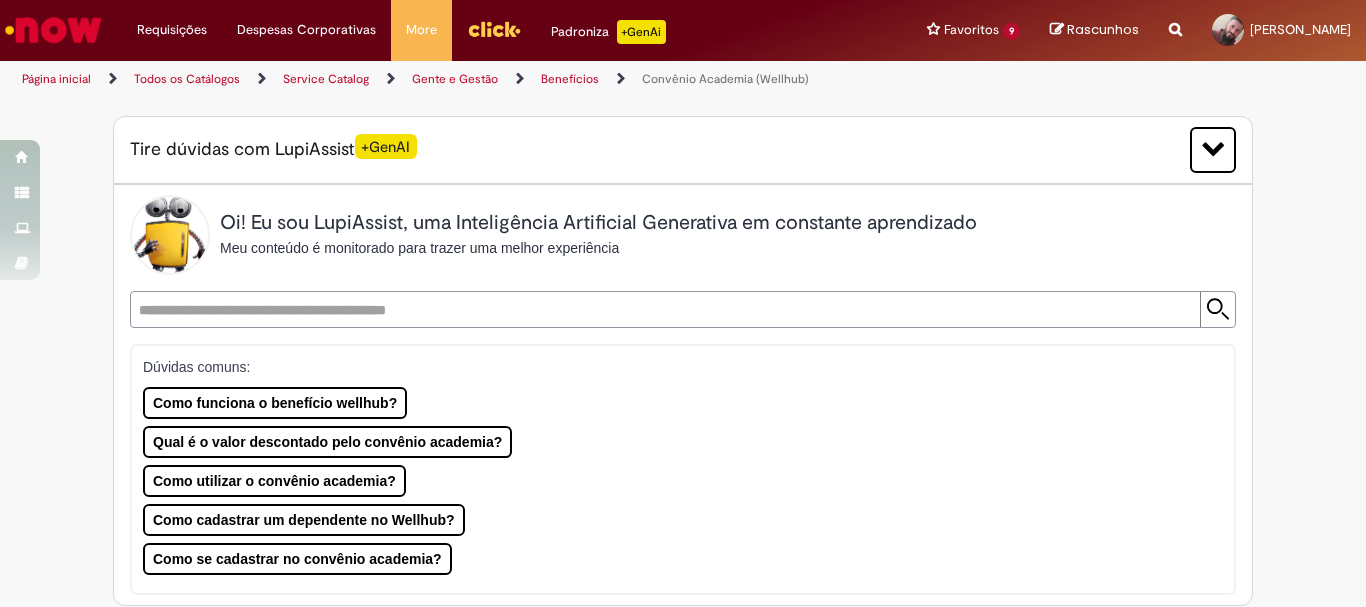 type on "**********" 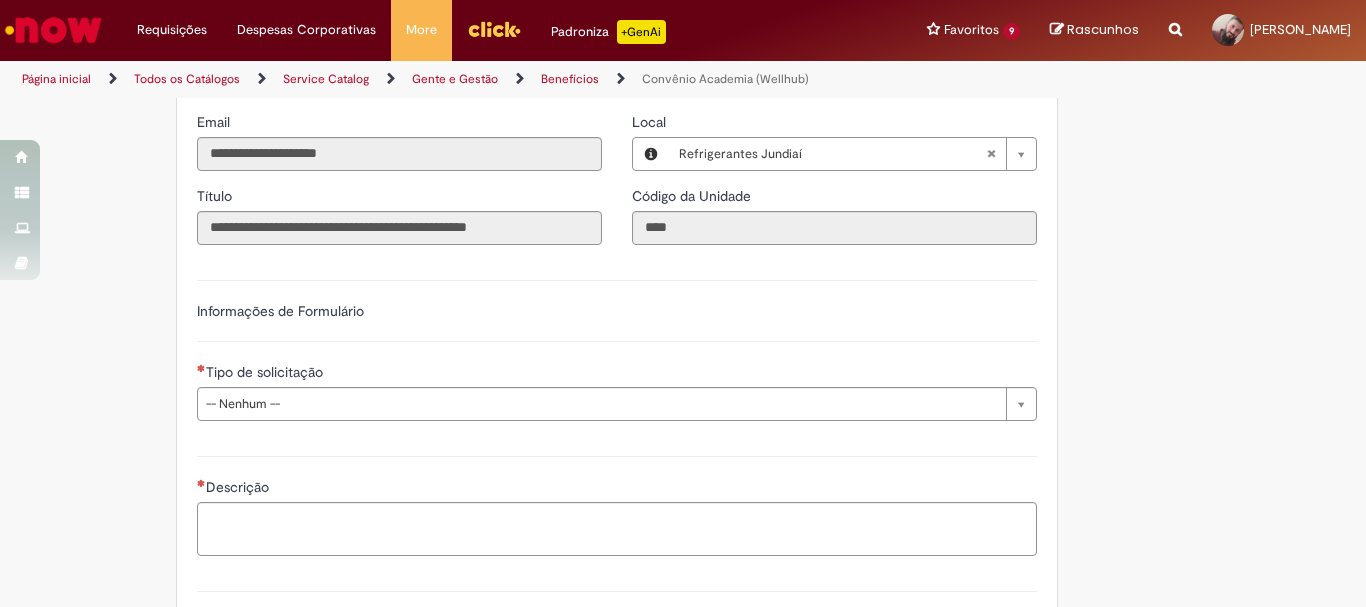 scroll, scrollTop: 1903, scrollLeft: 0, axis: vertical 